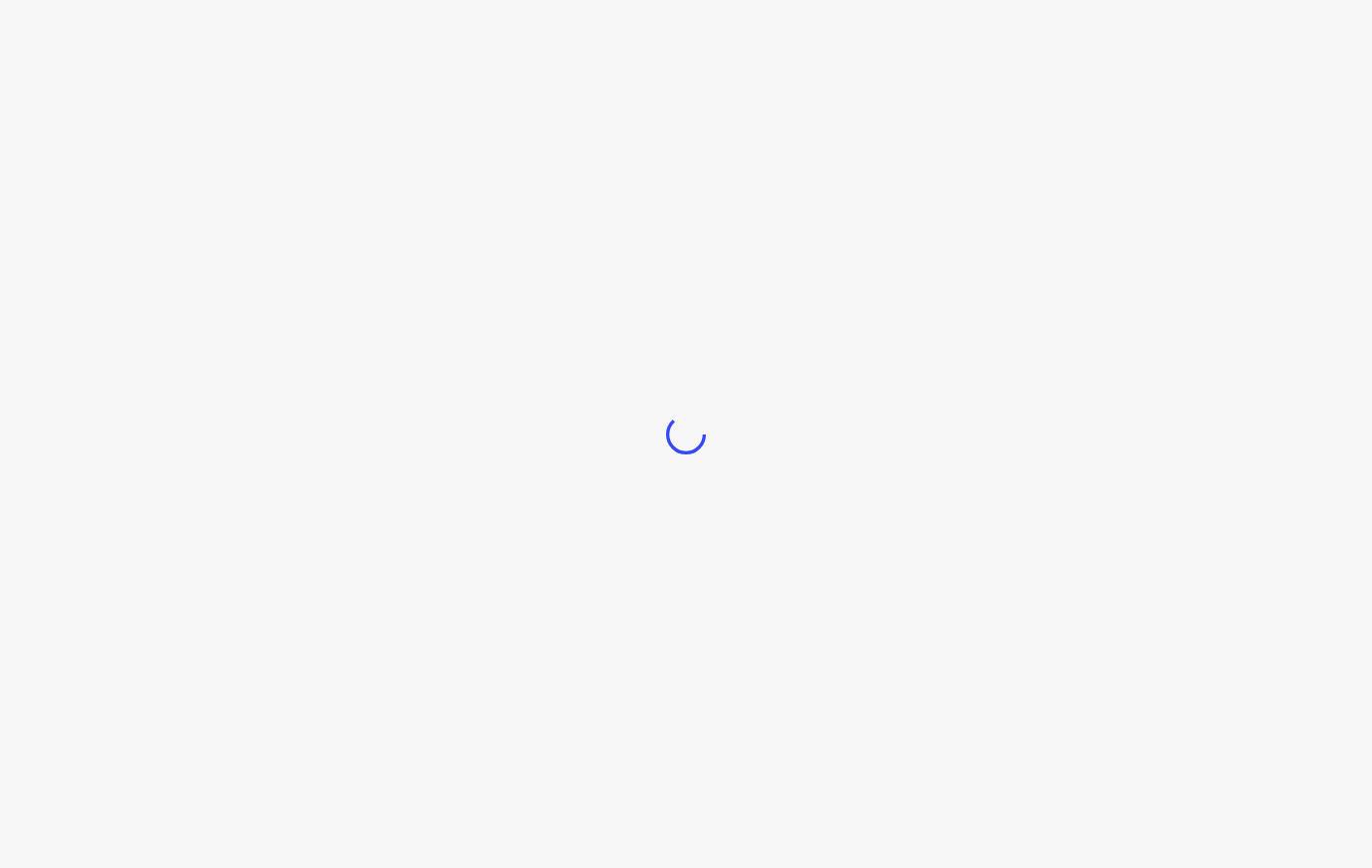 scroll, scrollTop: 0, scrollLeft: 0, axis: both 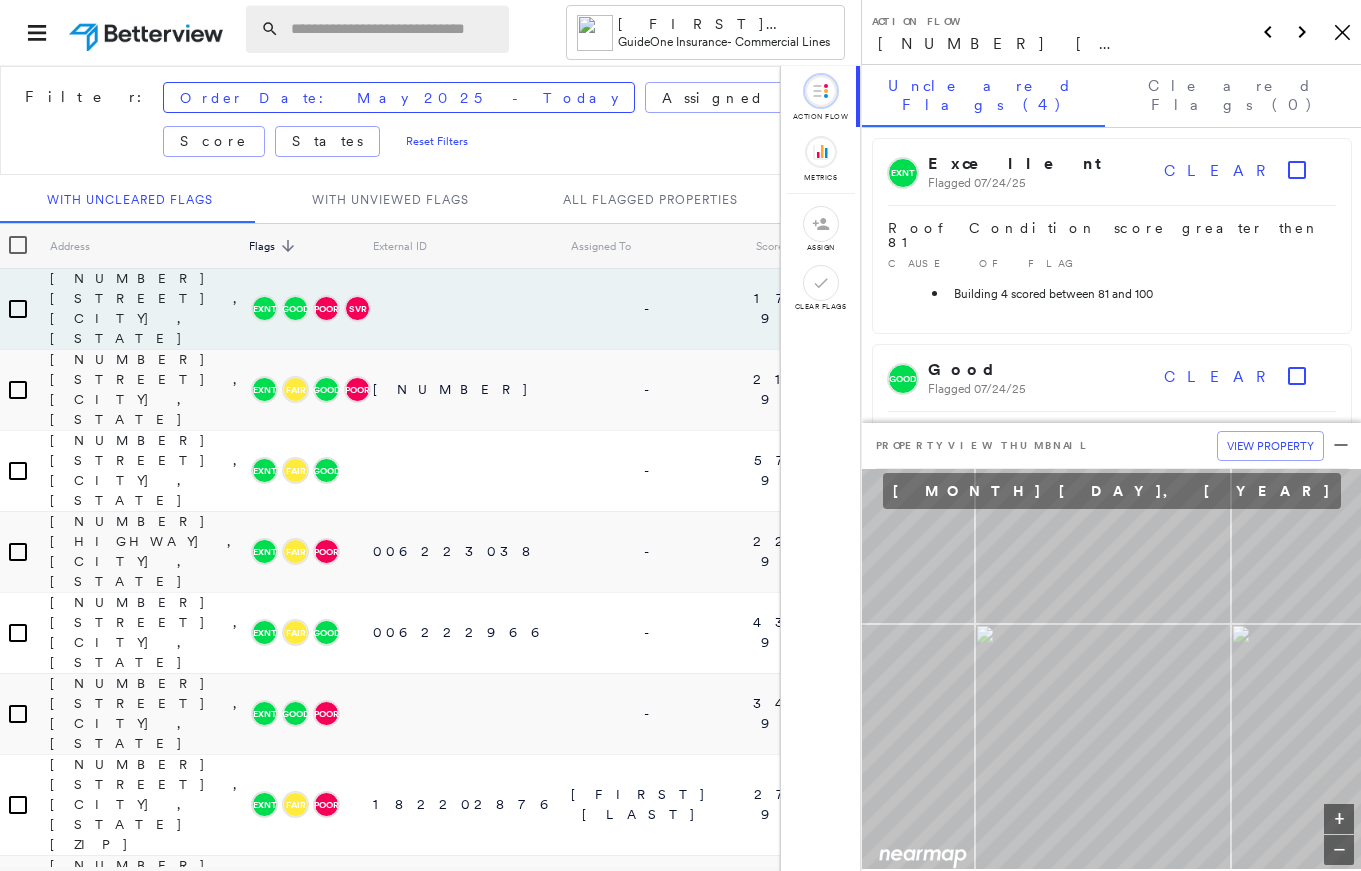 click at bounding box center [394, 29] 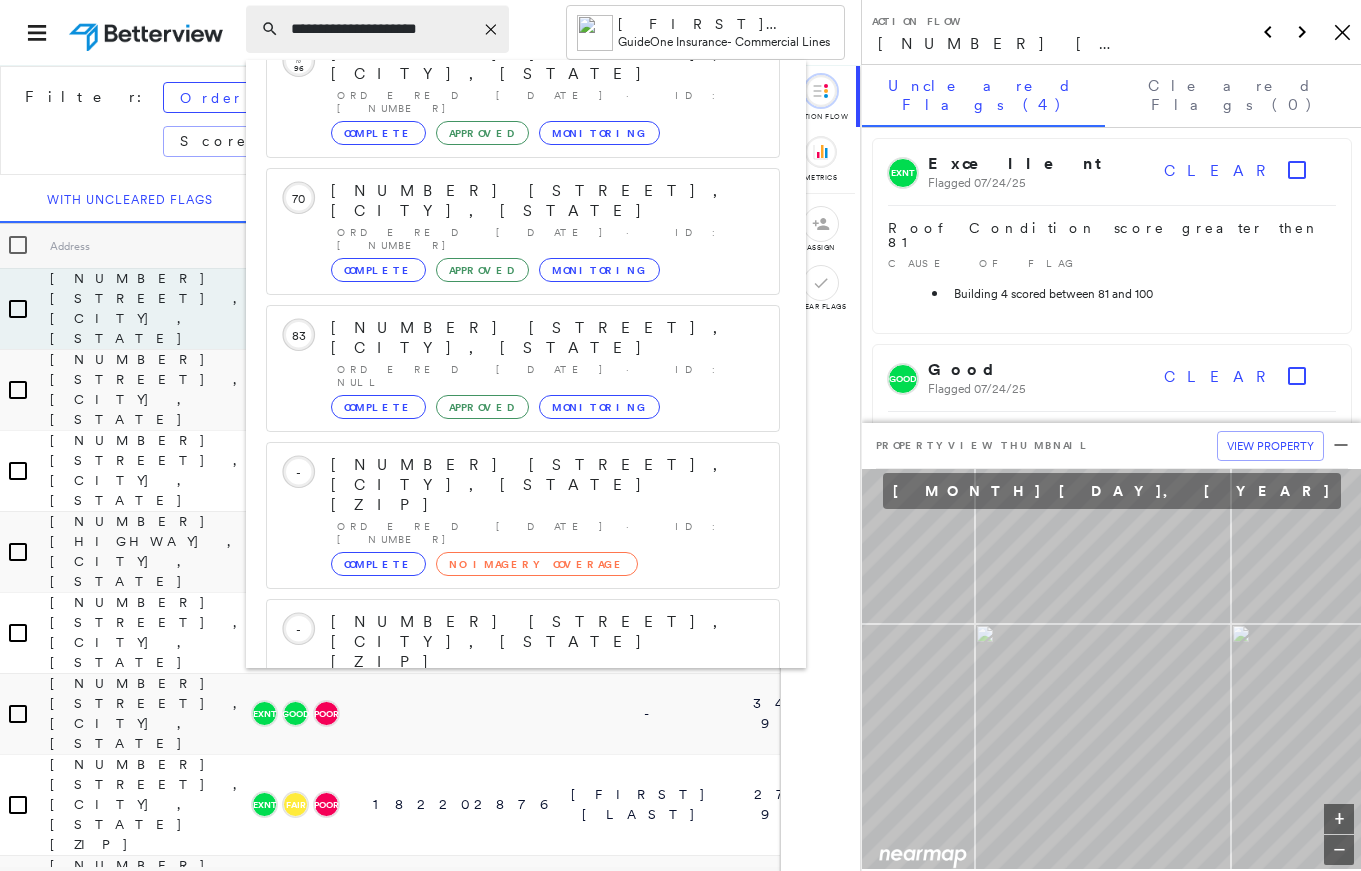 scroll, scrollTop: 128, scrollLeft: 0, axis: vertical 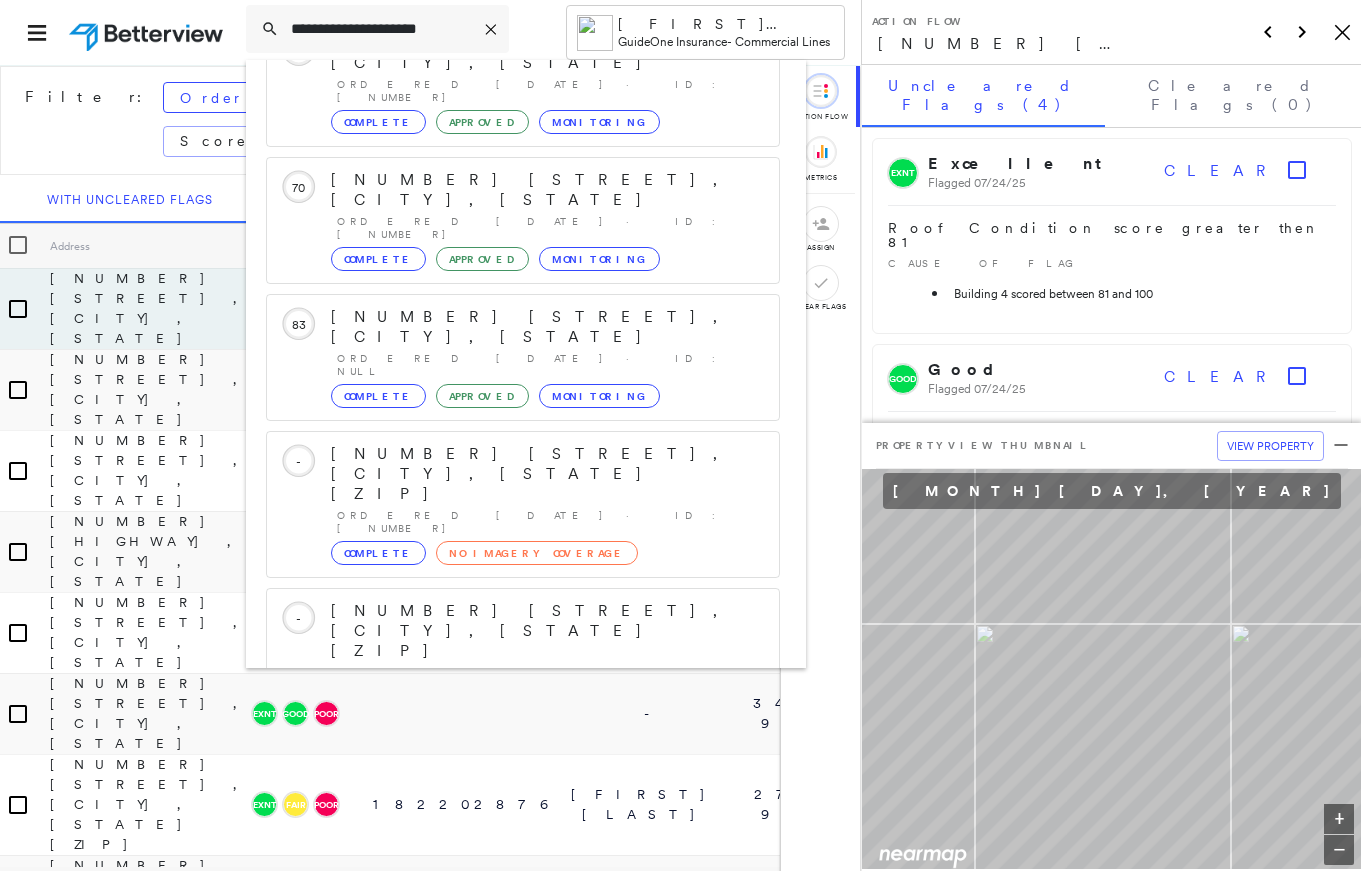 type on "**********" 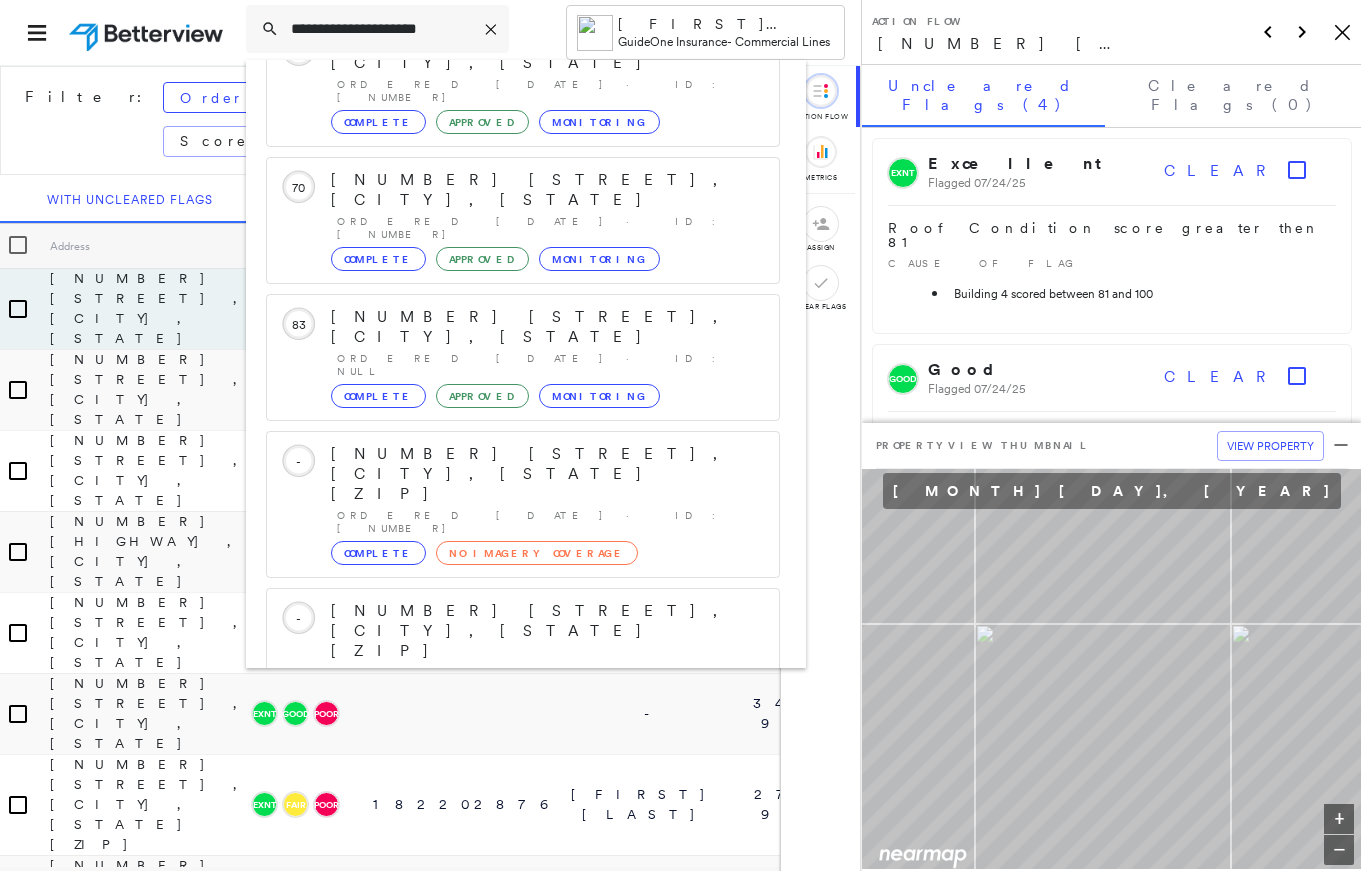 click on "Show  5  more existing properties" at bounding box center (524, 778) 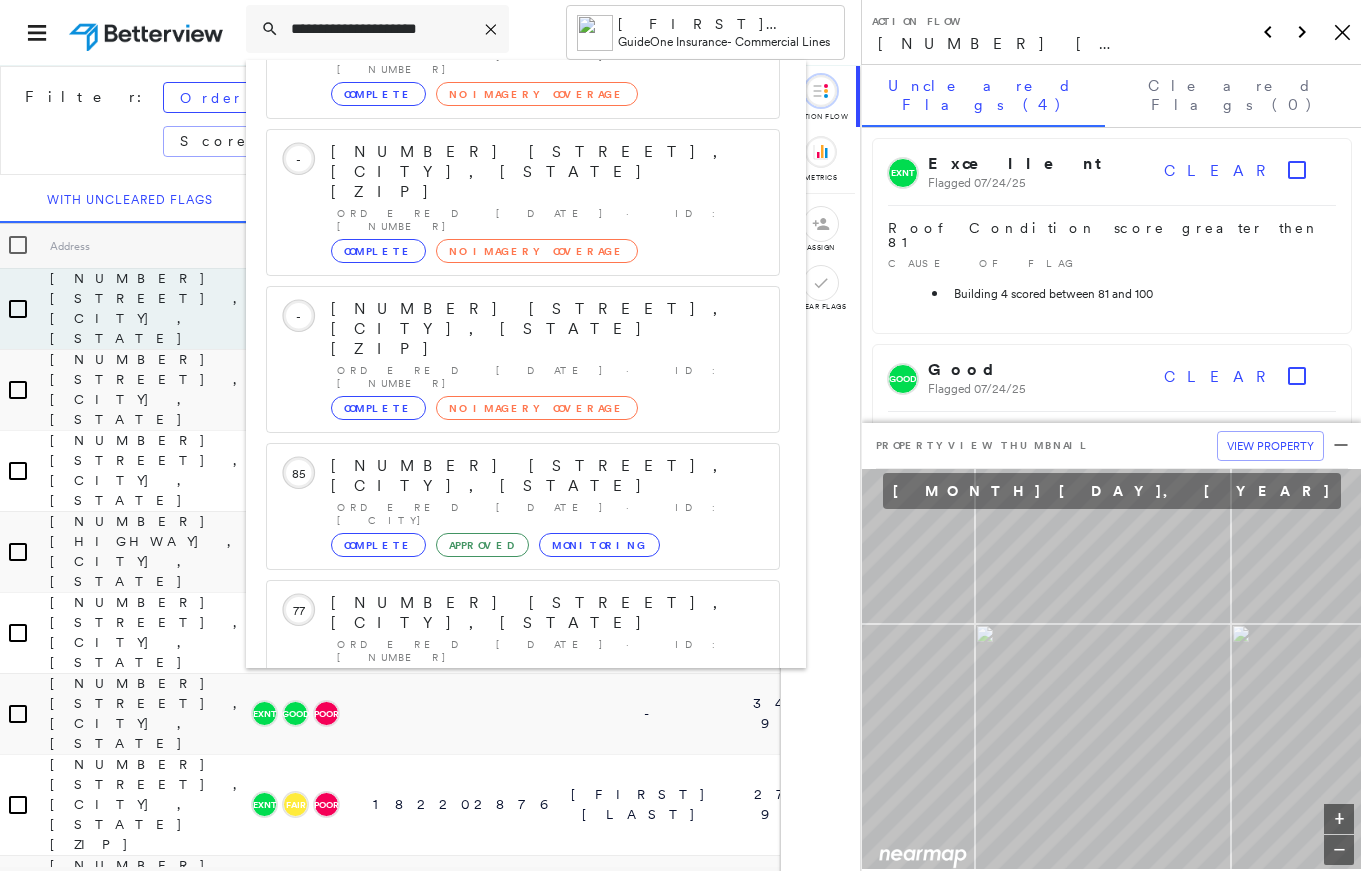 scroll, scrollTop: 591, scrollLeft: 0, axis: vertical 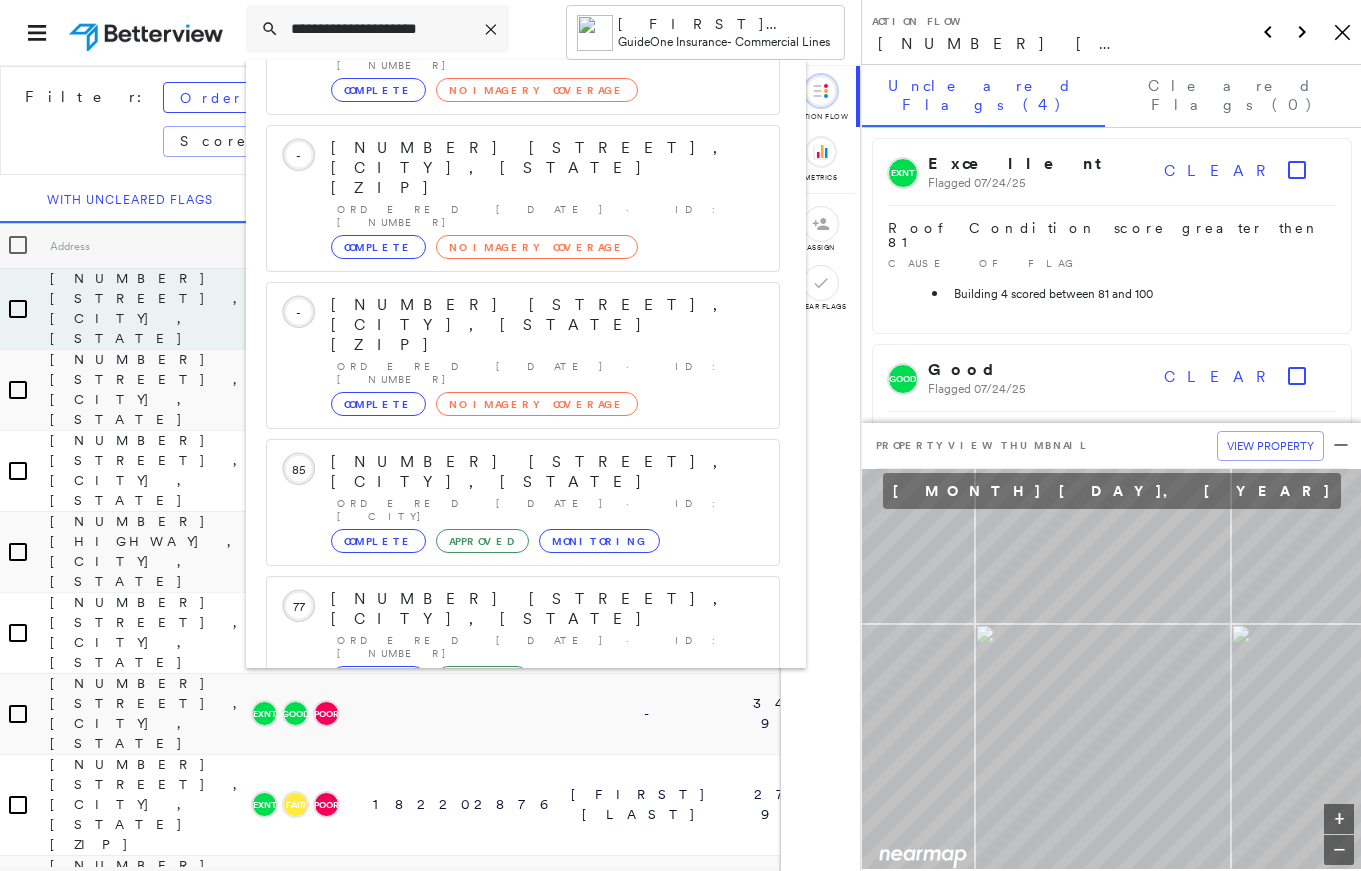 click on "Show  5  more existing properties" at bounding box center (524, 1020) 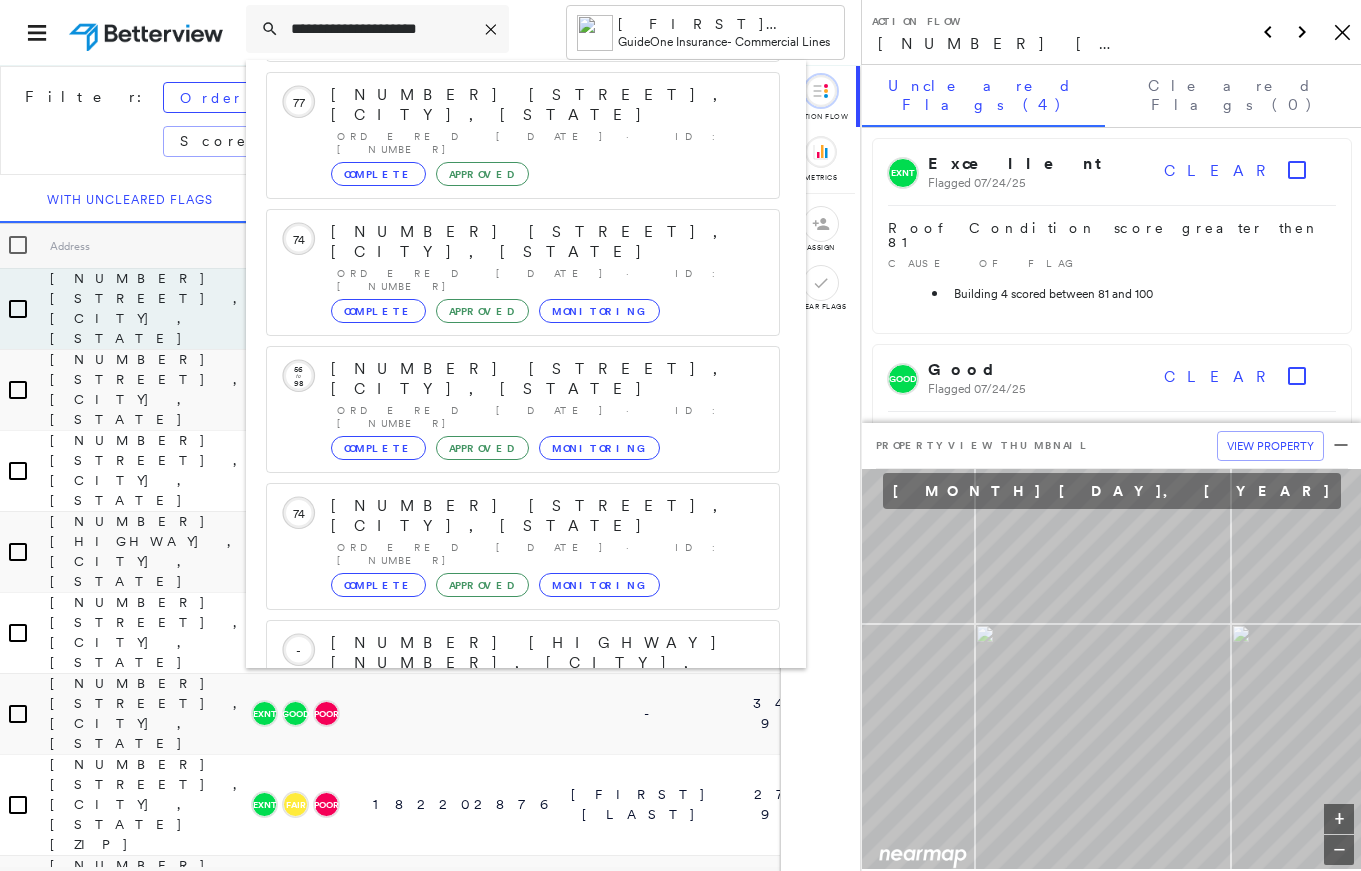 scroll, scrollTop: 1111, scrollLeft: 0, axis: vertical 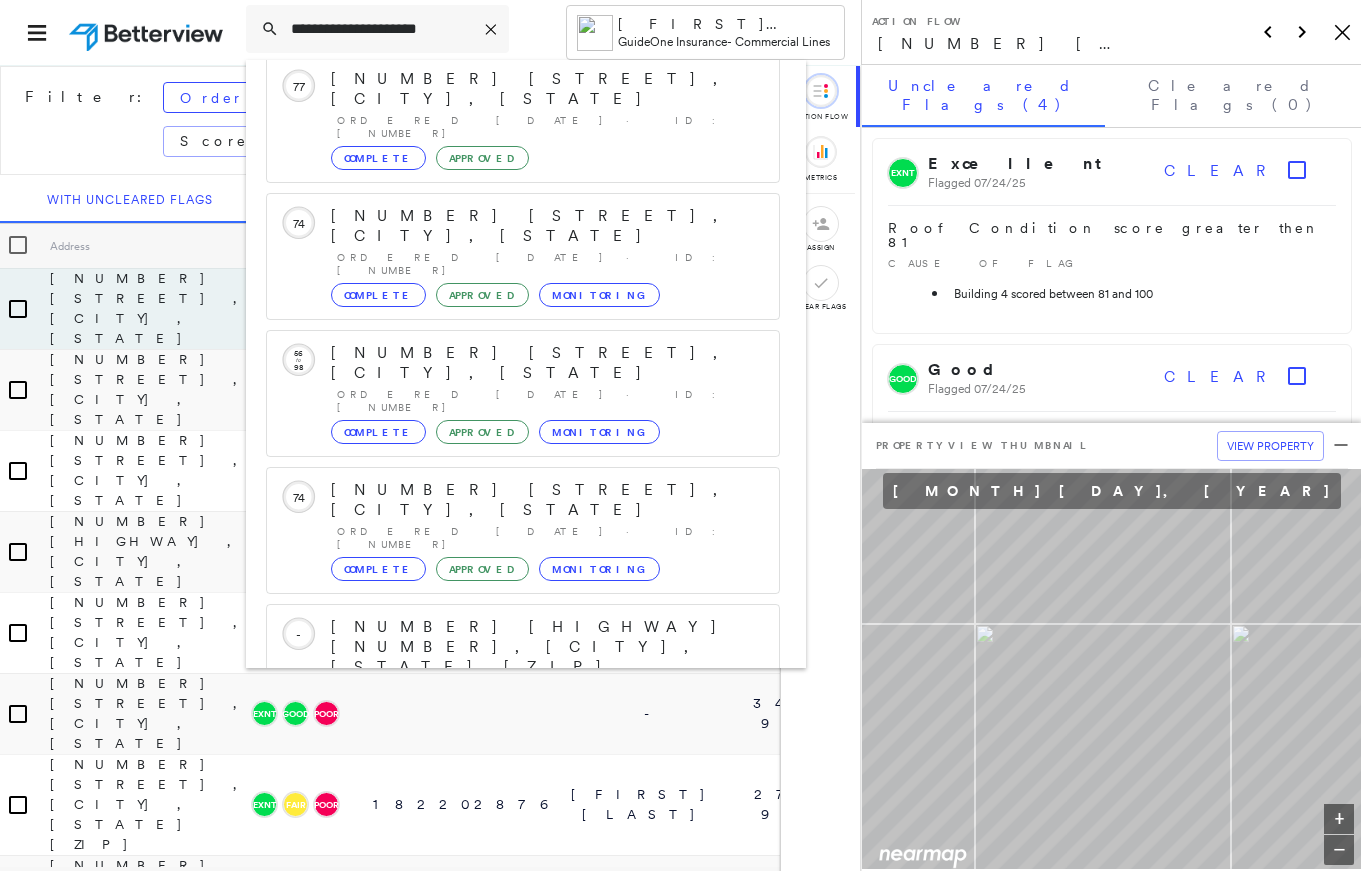 click on "Show  5  more existing properties" at bounding box center (524, 1245) 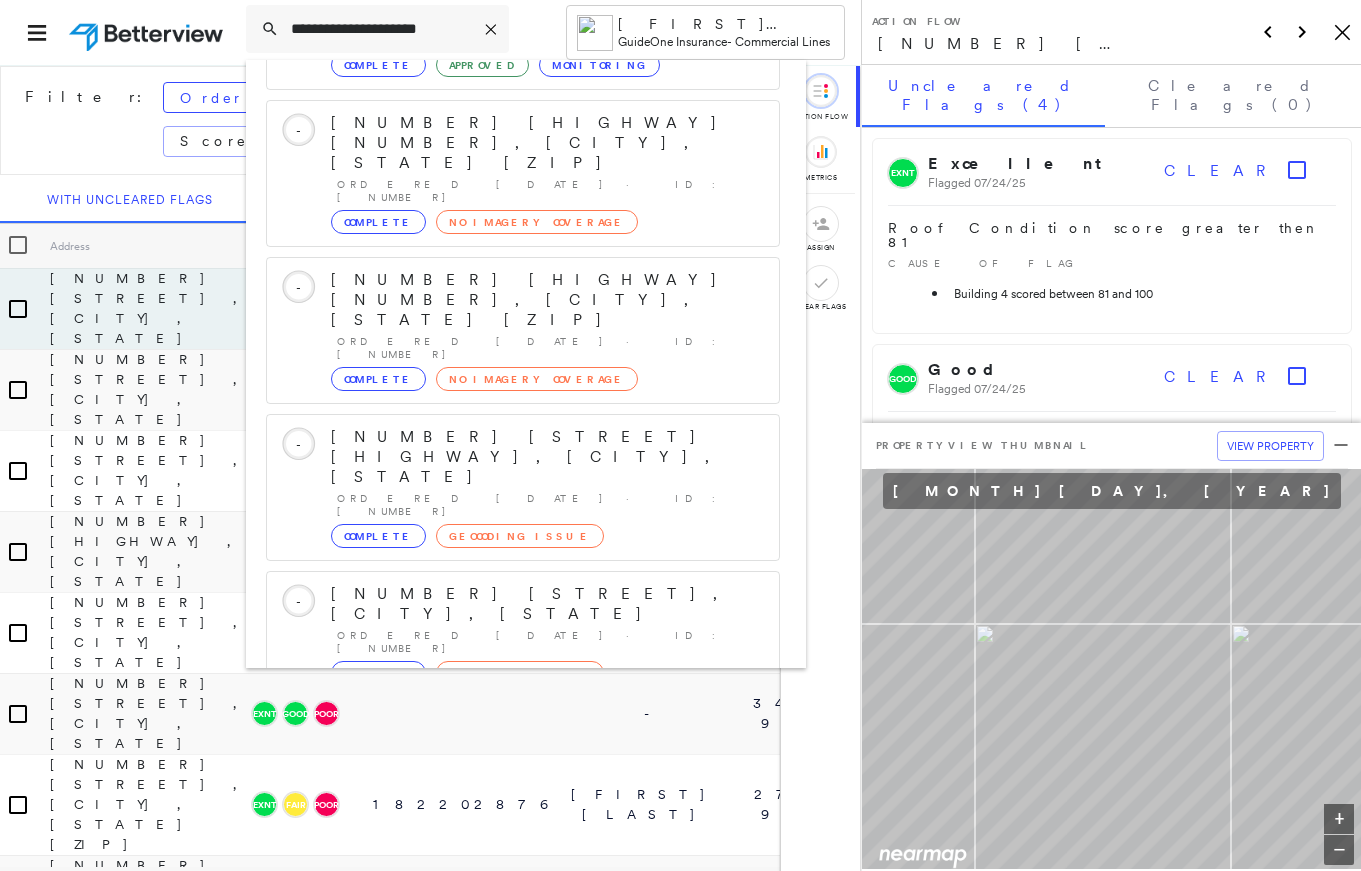 scroll, scrollTop: 1631, scrollLeft: 0, axis: vertical 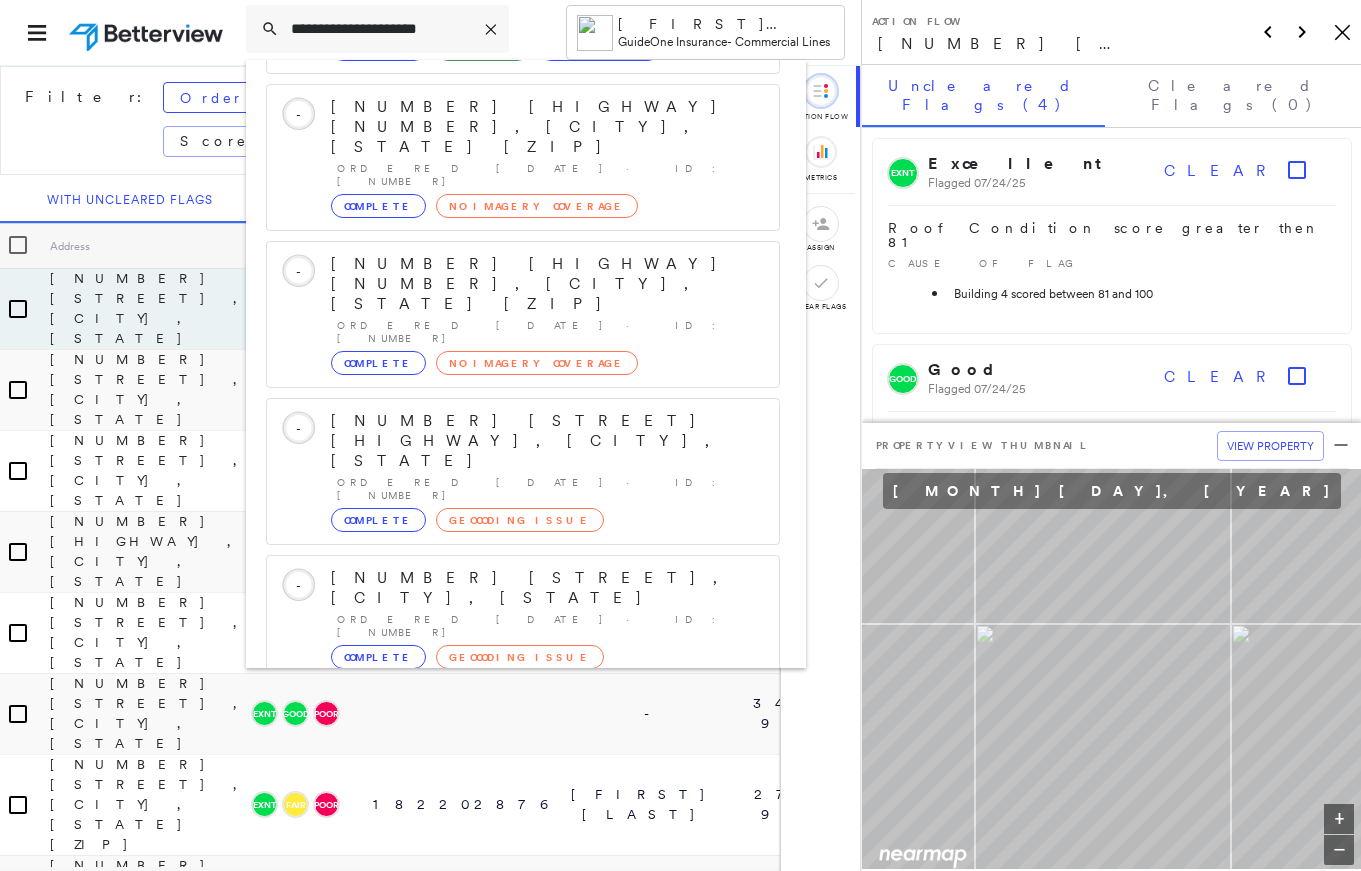 click on "Show  5  more existing properties" at bounding box center [524, 1570] 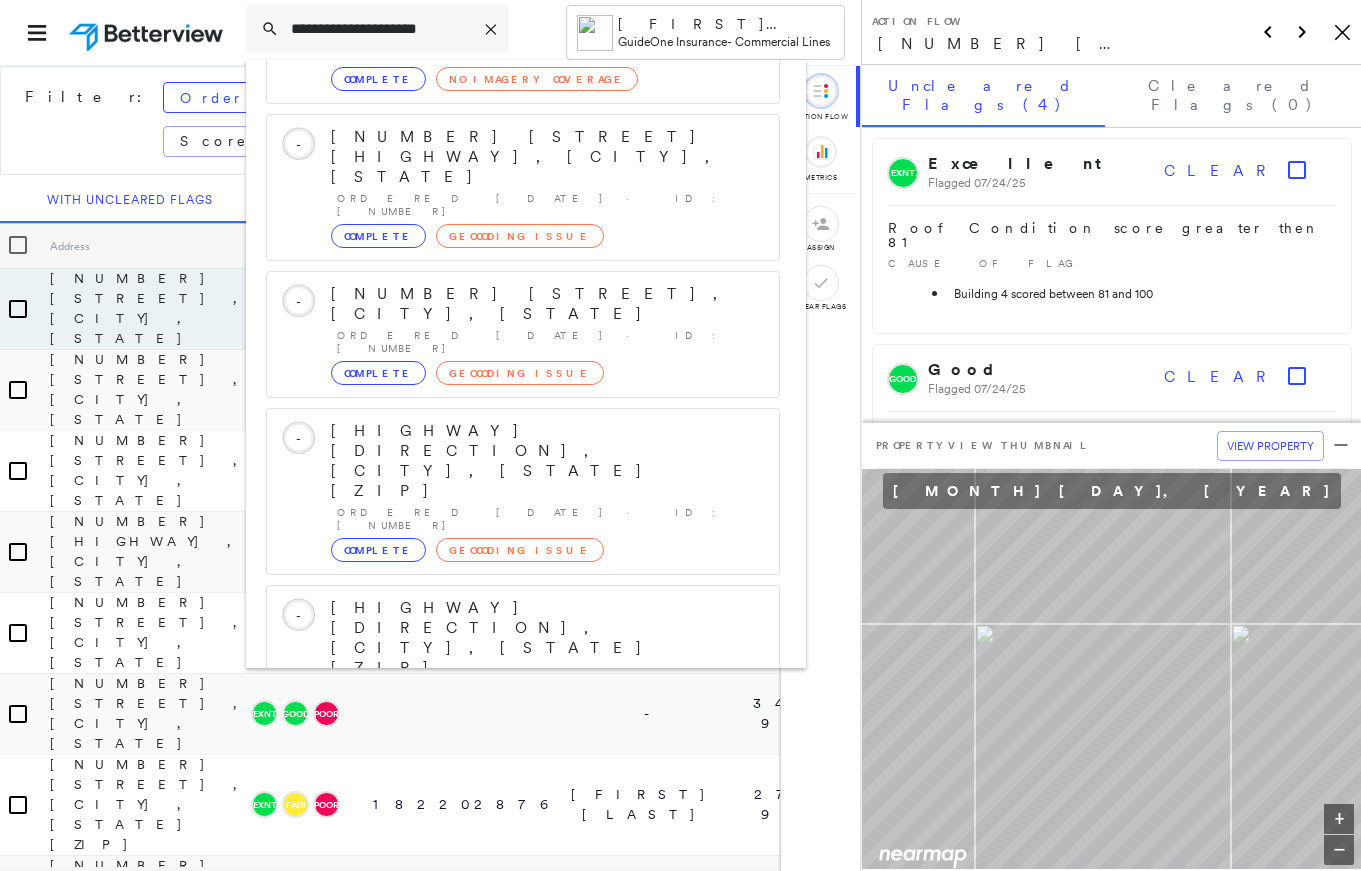scroll, scrollTop: 2151, scrollLeft: 0, axis: vertical 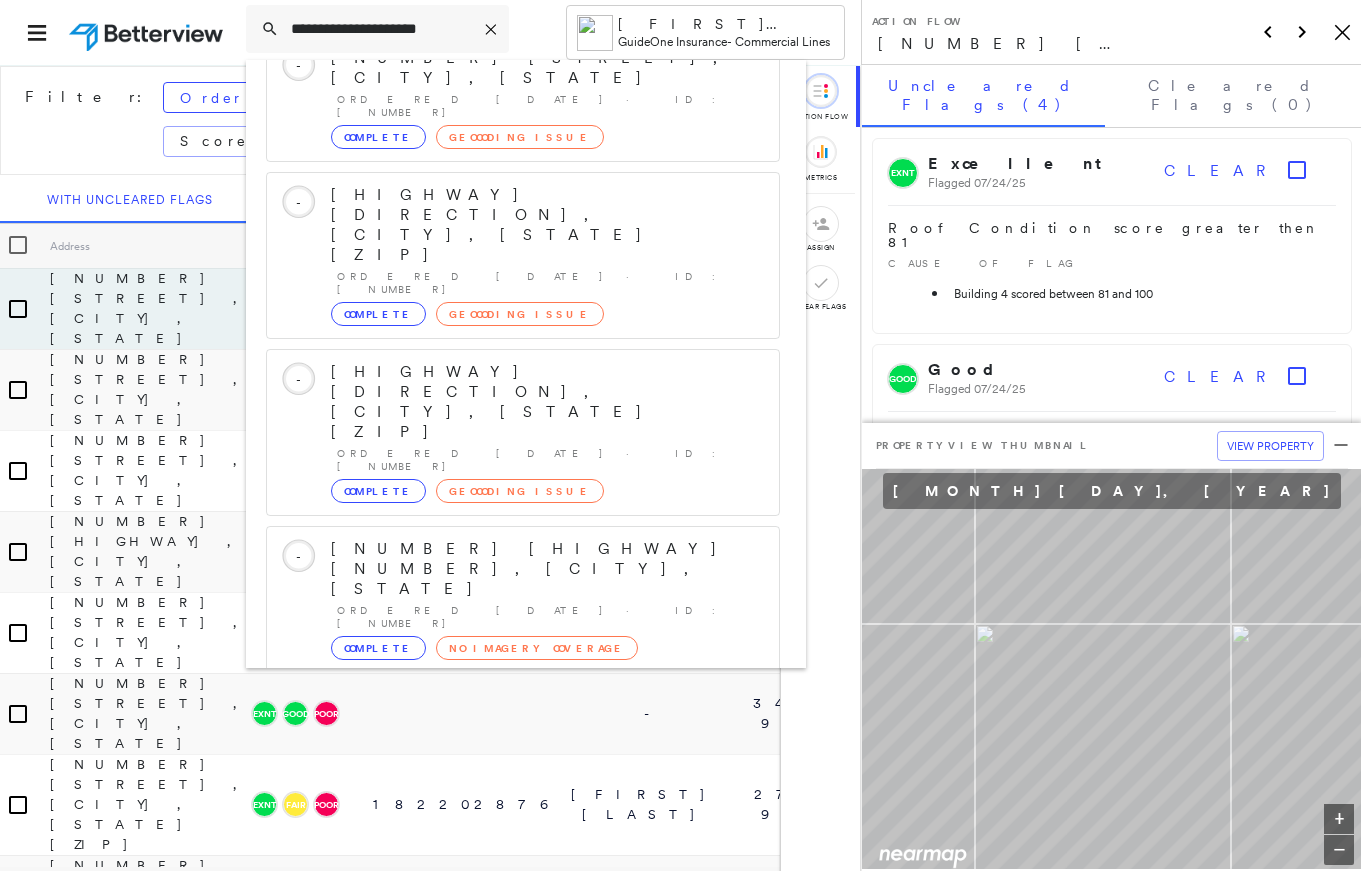 click on "Show  5  more existing properties" at bounding box center [524, 1835] 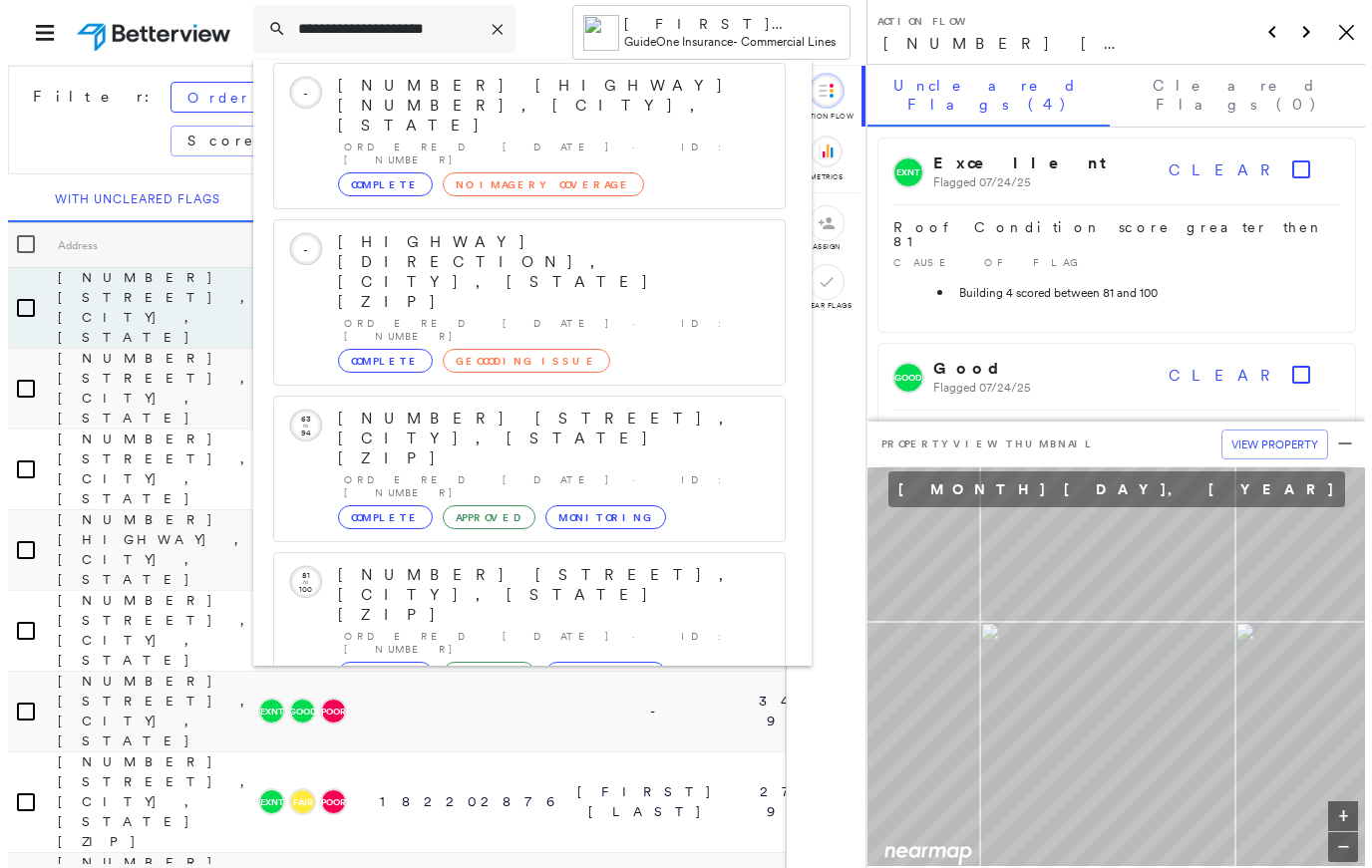 scroll, scrollTop: 2610, scrollLeft: 0, axis: vertical 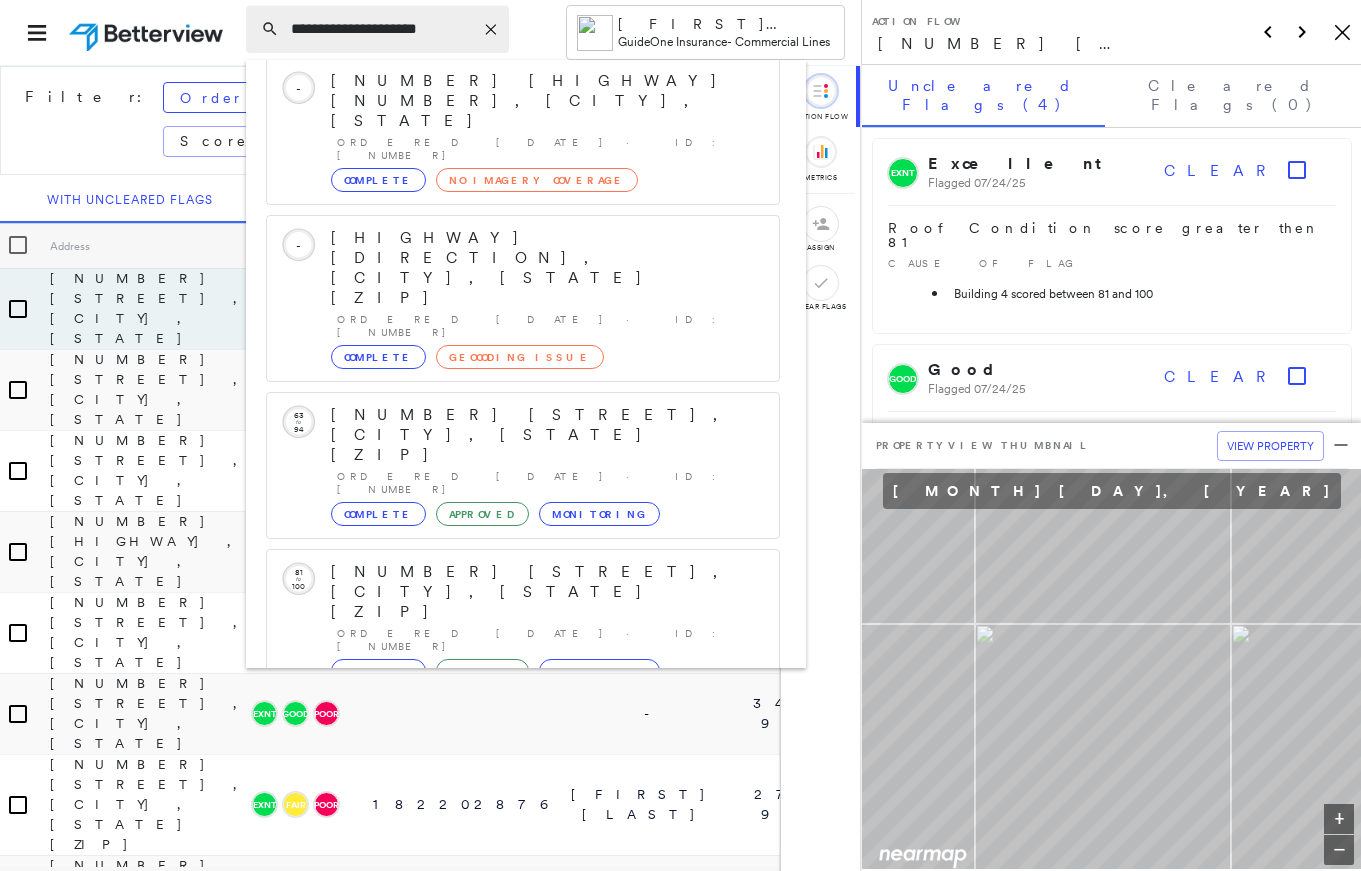 click on "Icon_Closemodal" 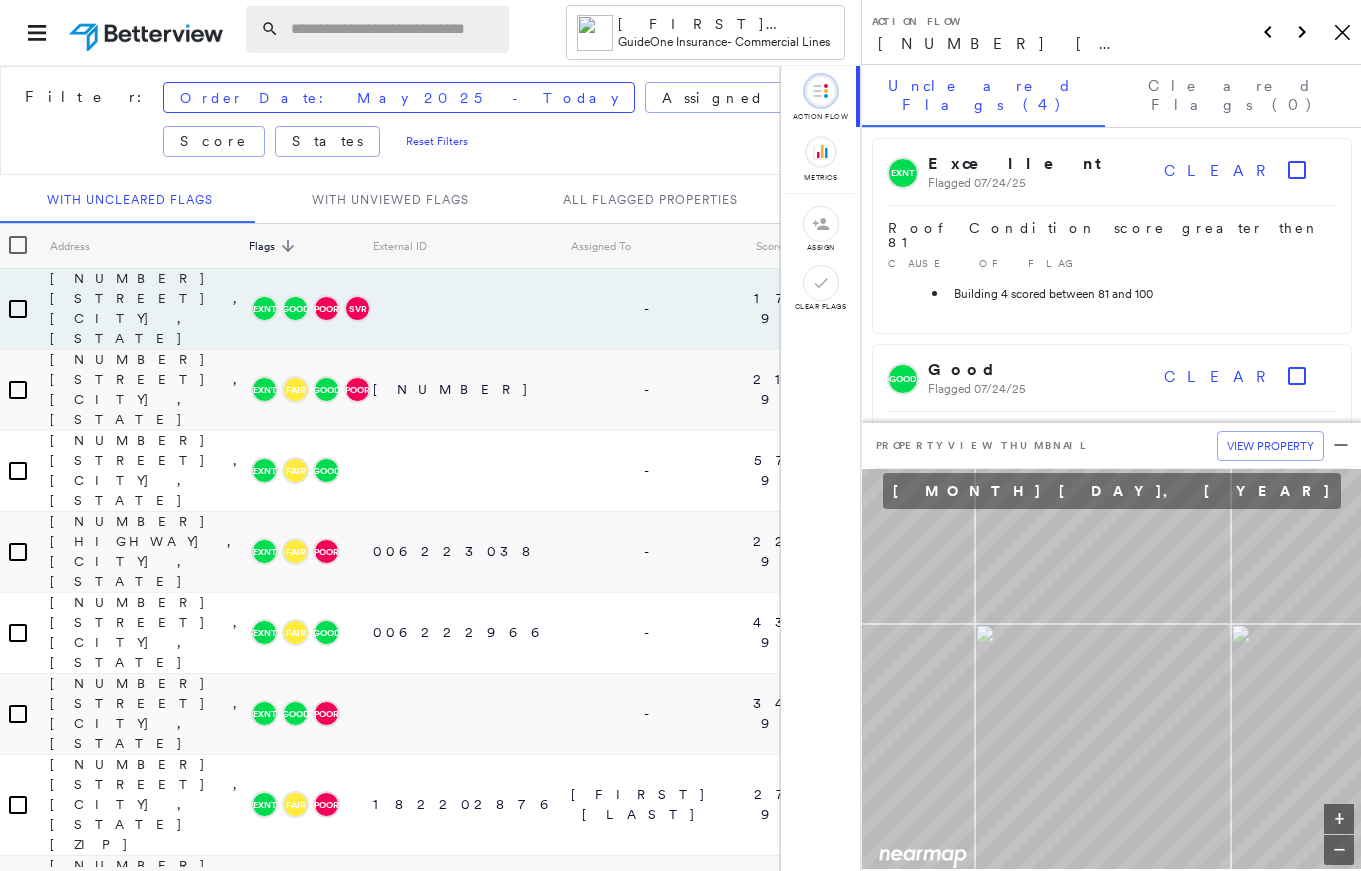 click at bounding box center [394, 29] 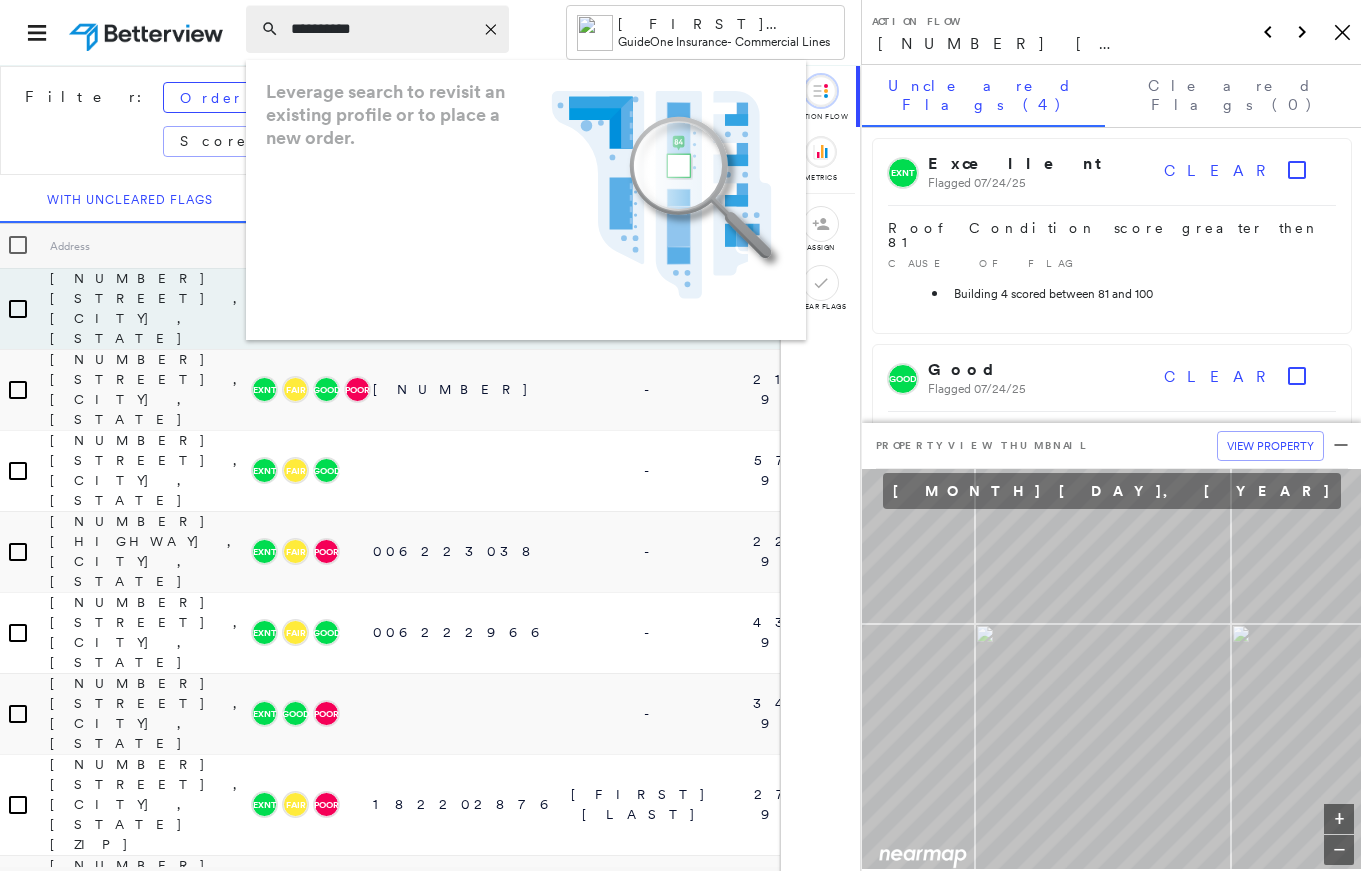 type on "**********" 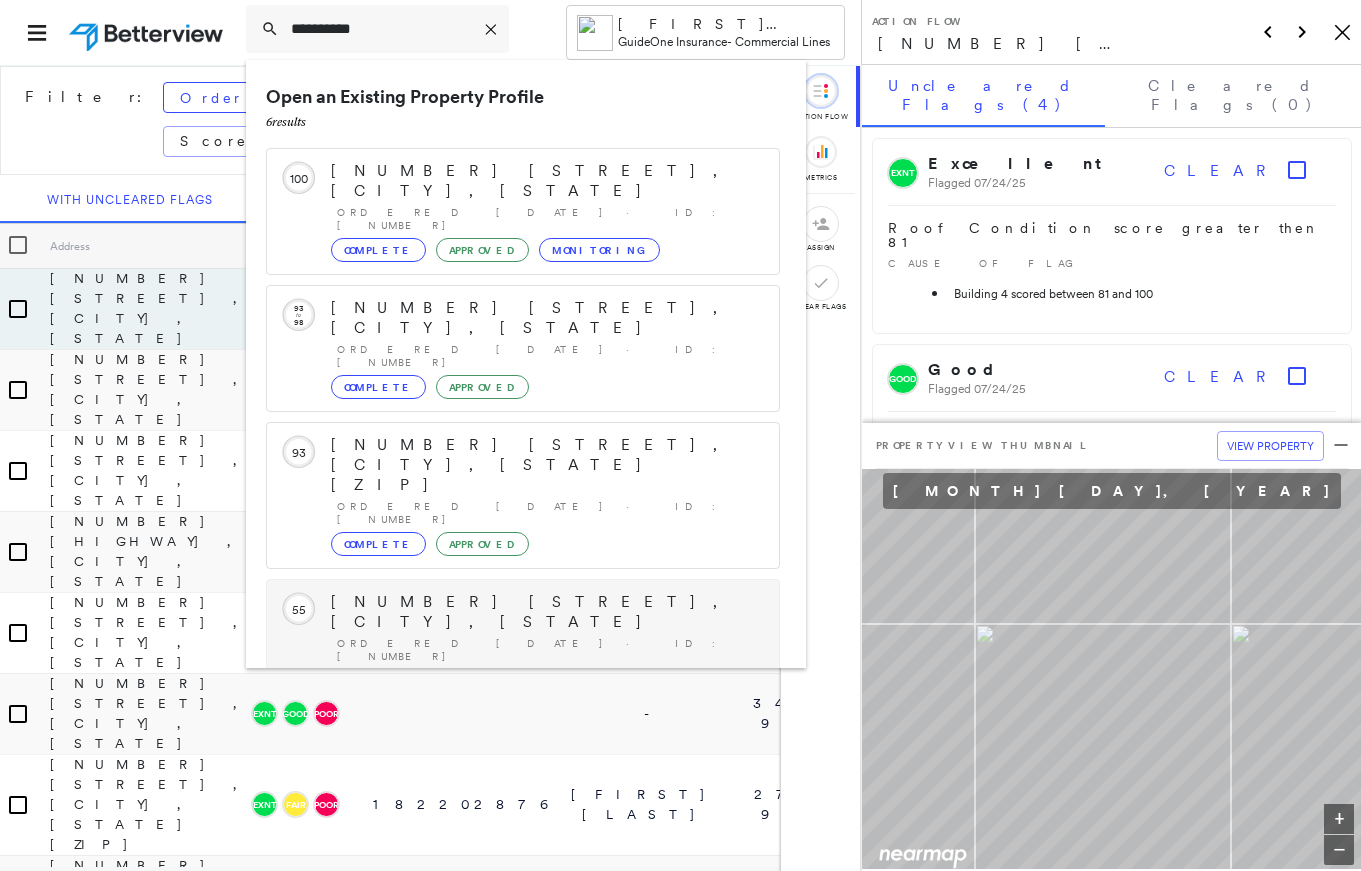 click on "[NUMBER] [STREET], [CITY], [STATE]" at bounding box center (545, 612) 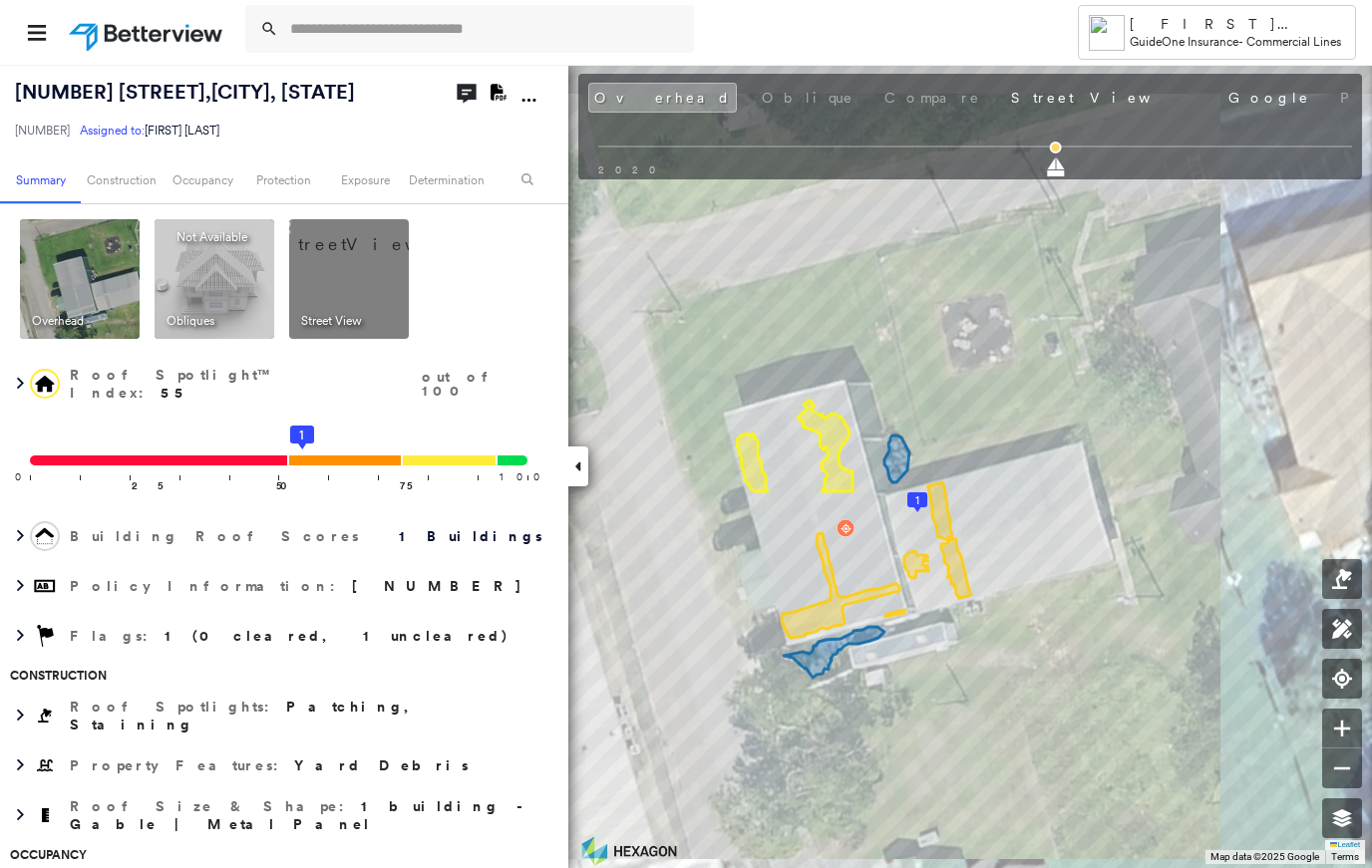 click at bounding box center (373, 234) 